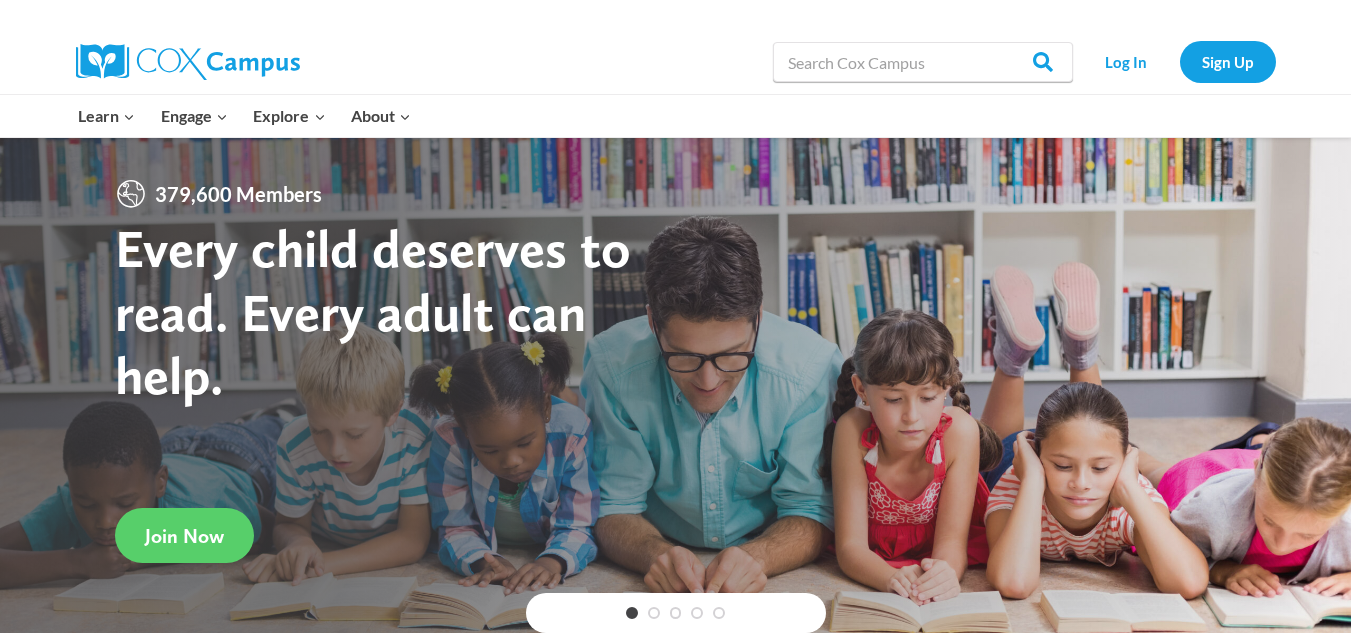 scroll, scrollTop: 0, scrollLeft: 0, axis: both 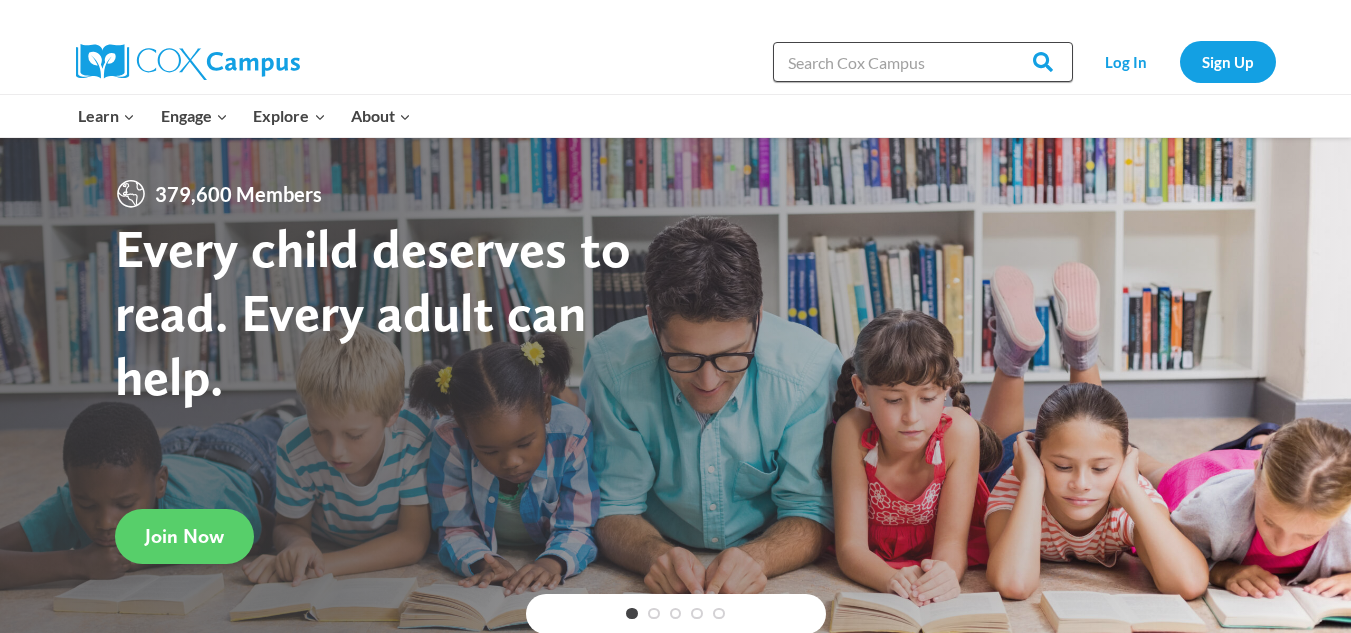 click on "Search in https://coxcampus.org/" at bounding box center (923, 62) 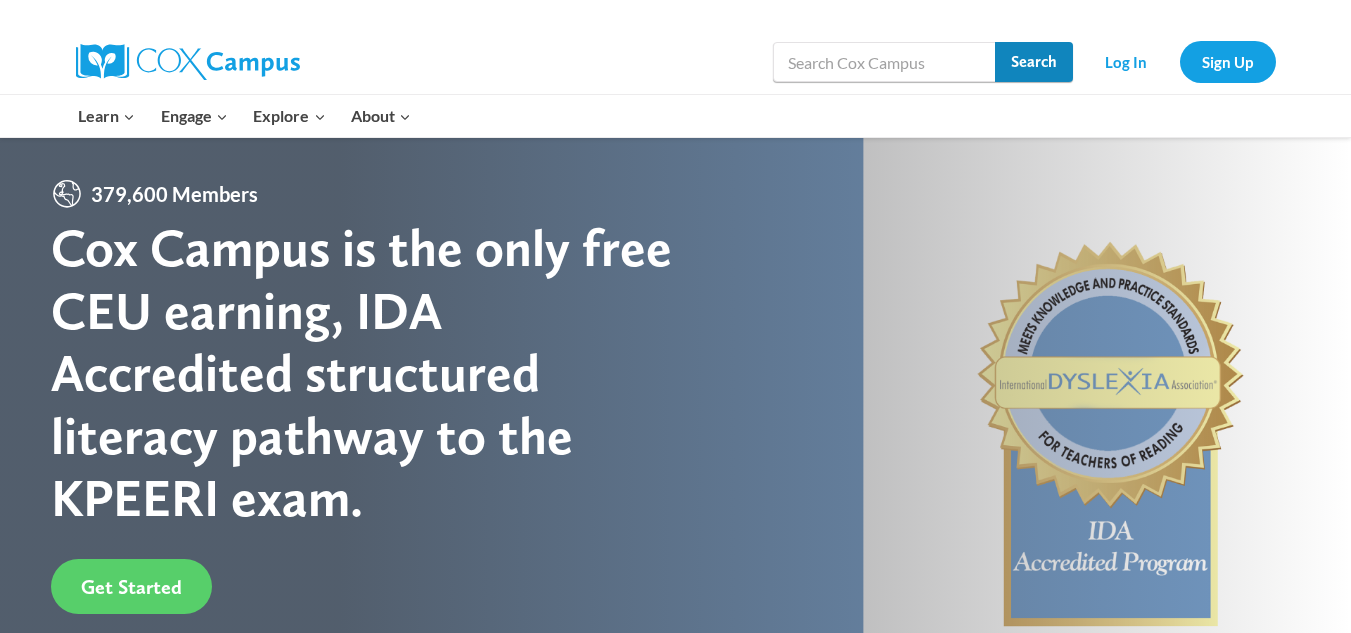 click on "Search" at bounding box center (1034, 62) 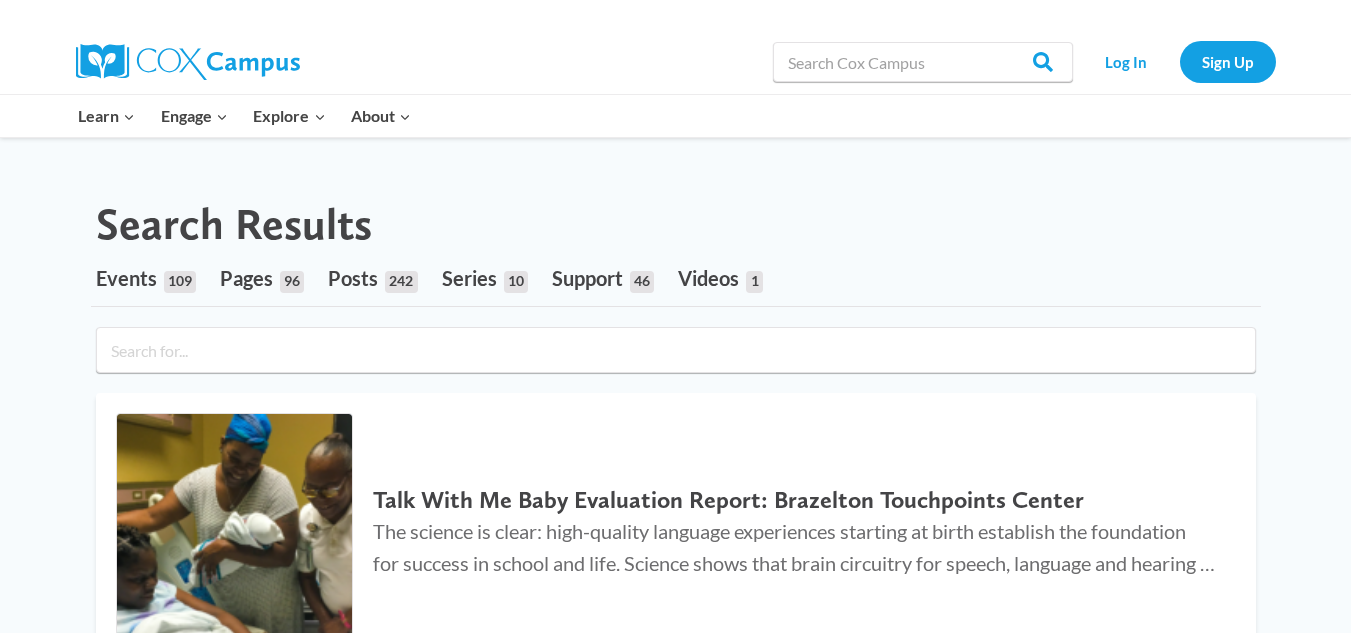 scroll, scrollTop: 0, scrollLeft: 0, axis: both 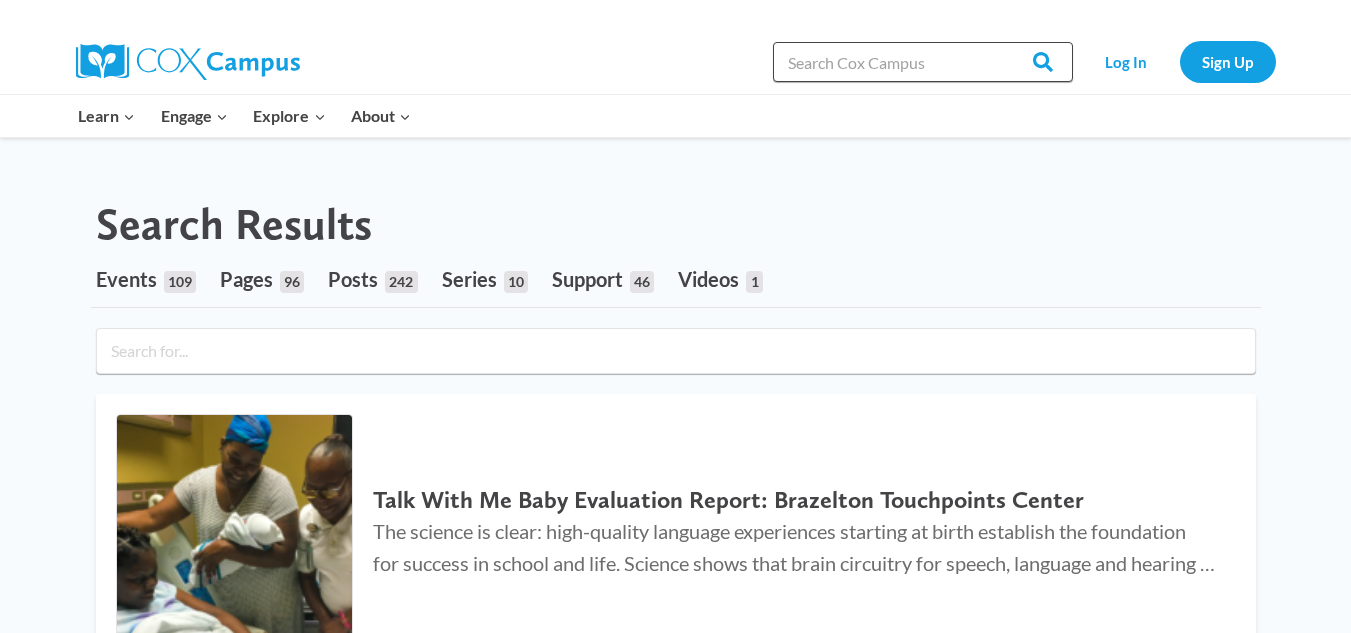 click on "Search in https://coxcampus.org/" at bounding box center [923, 62] 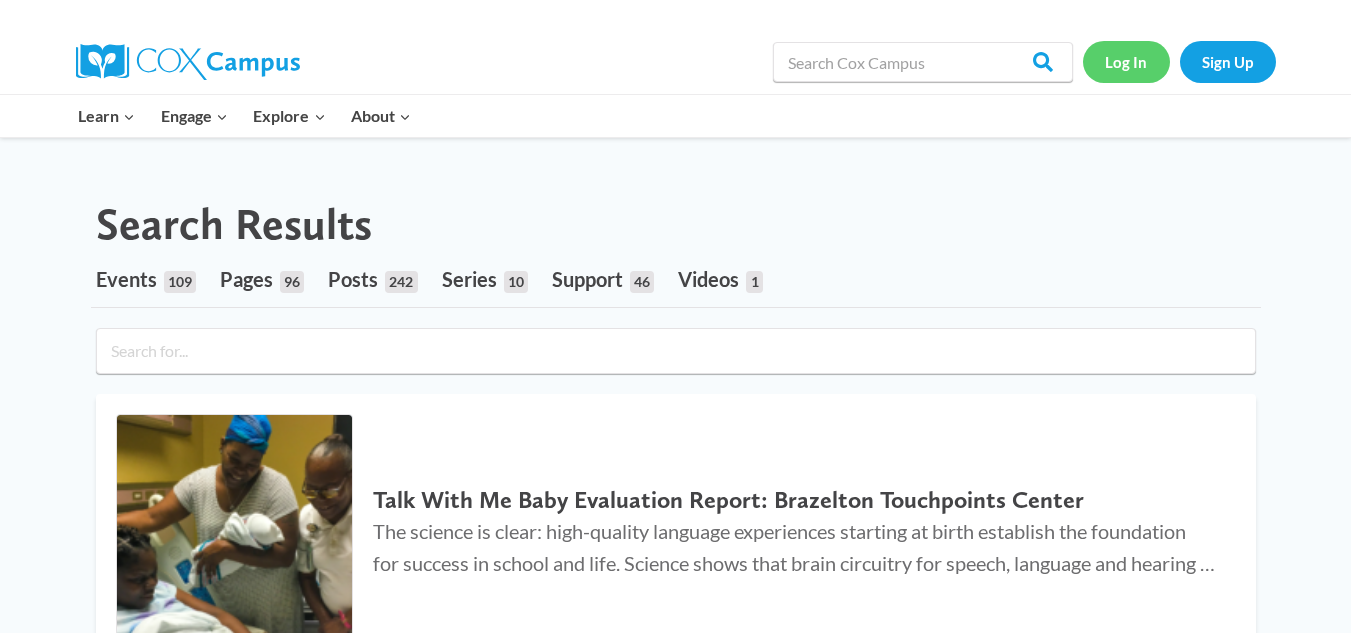 click on "Log In" at bounding box center (1126, 61) 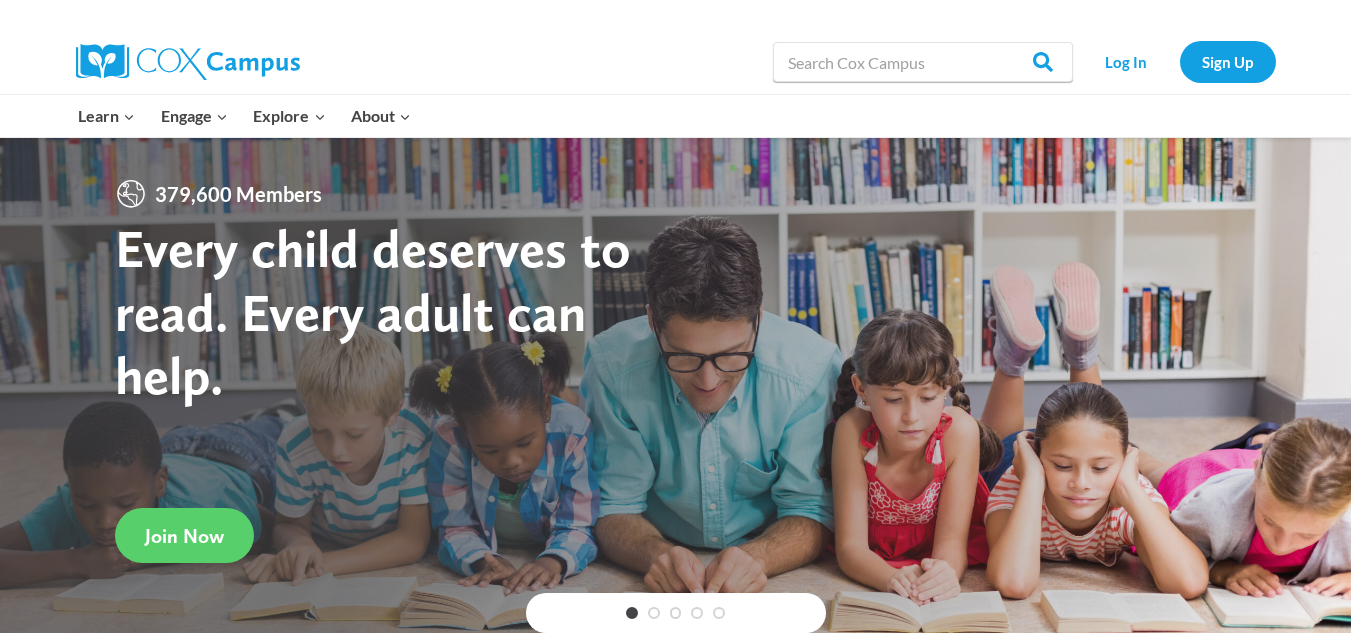 scroll, scrollTop: 0, scrollLeft: 0, axis: both 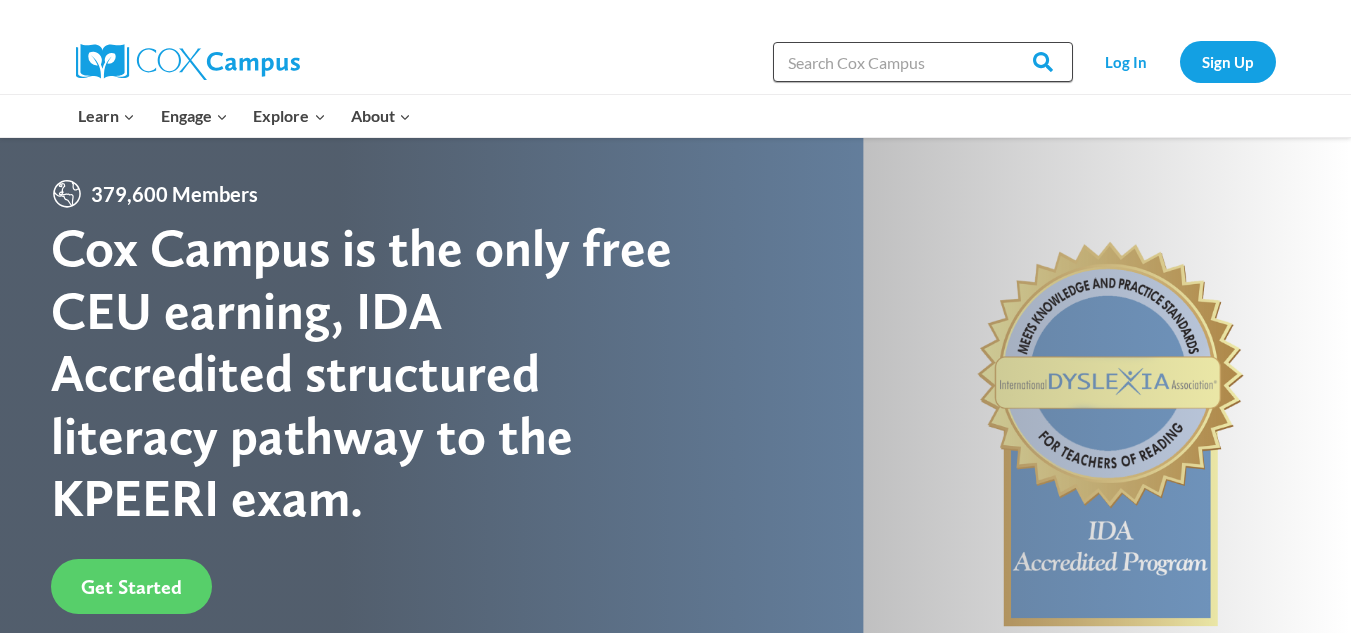 click on "Search in https://coxcampus.org/" at bounding box center (923, 62) 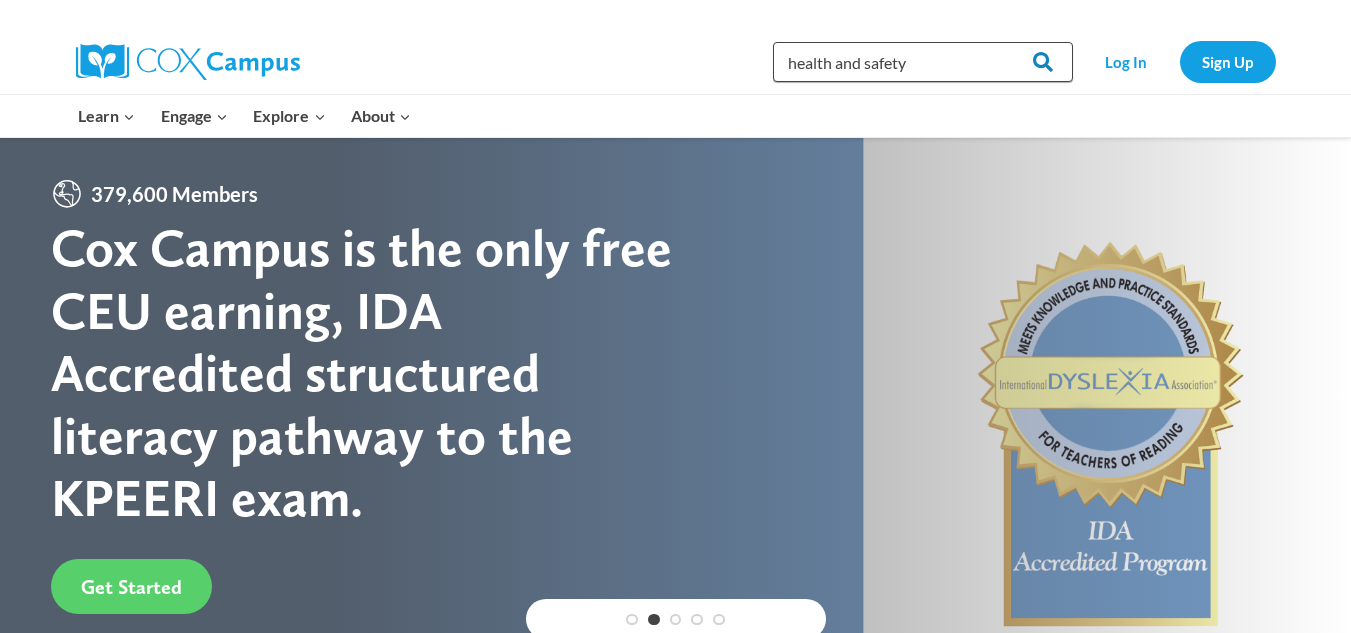 type on "health and safety" 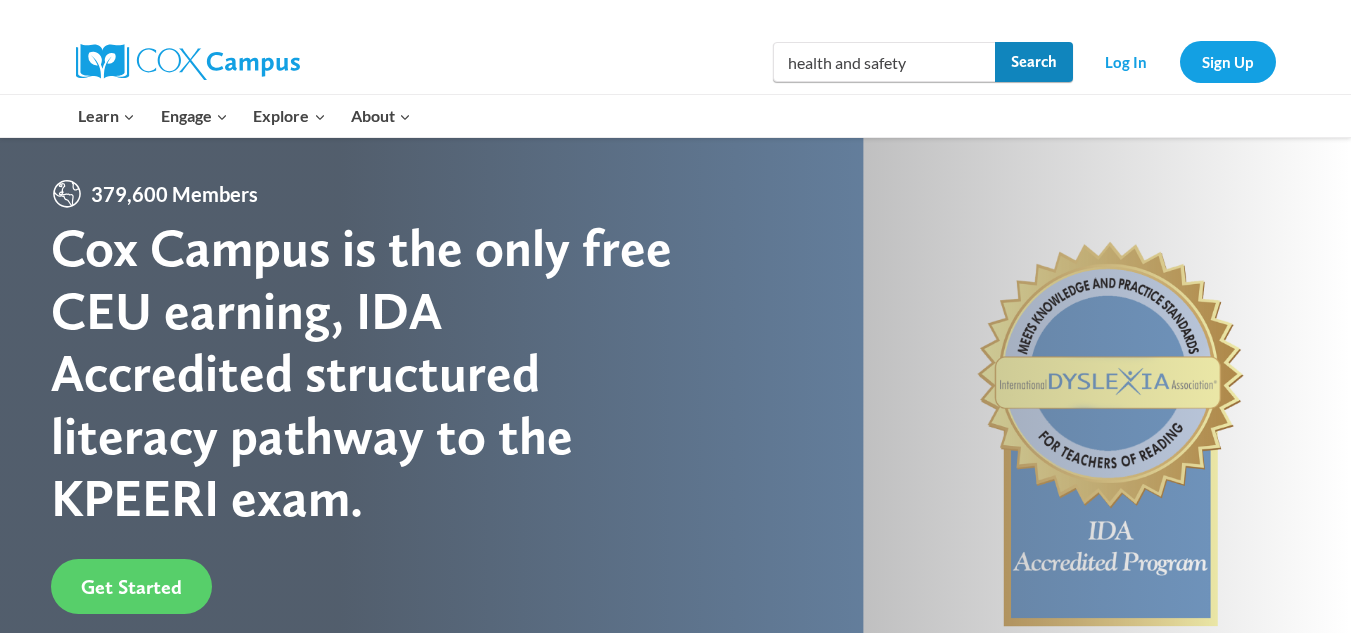 click on "Search" at bounding box center [1034, 62] 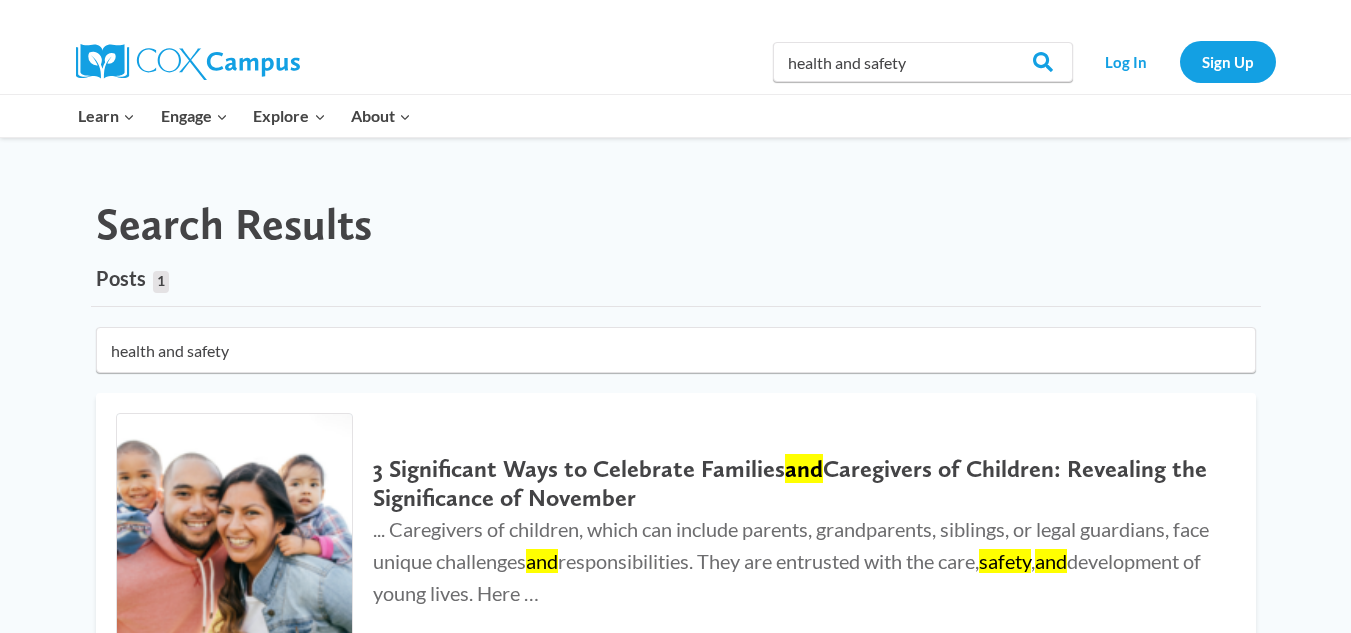 scroll, scrollTop: 0, scrollLeft: 0, axis: both 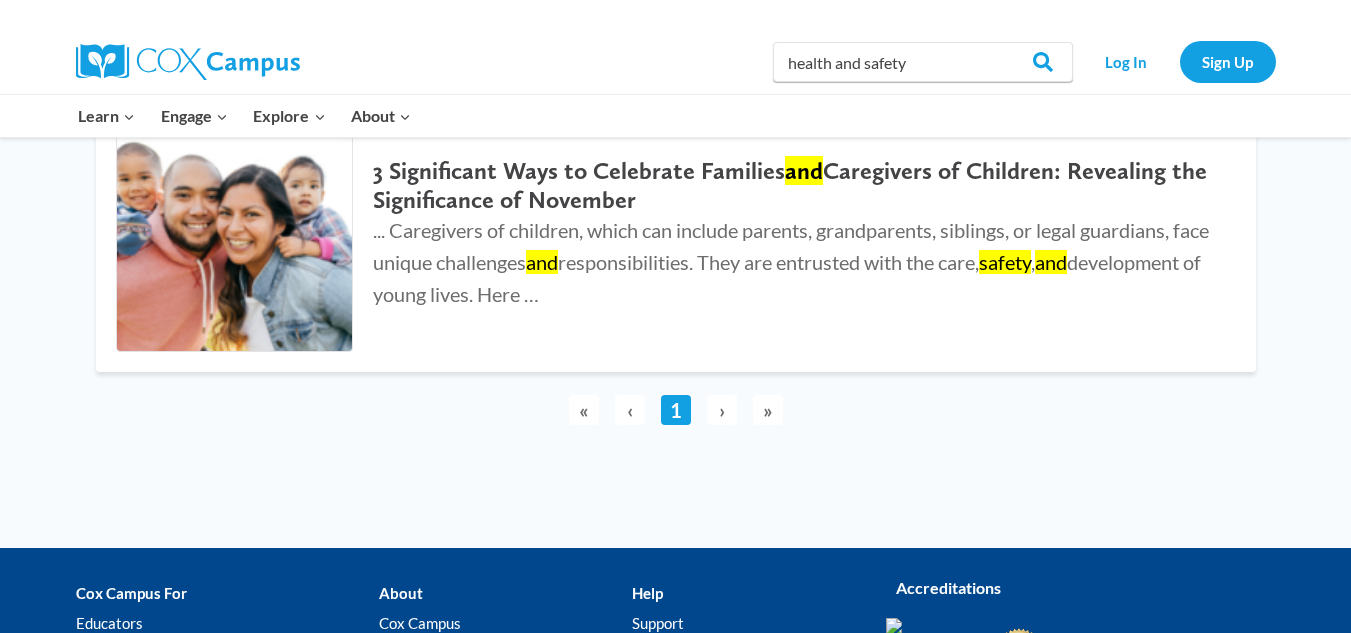 click on "›" at bounding box center (722, 410) 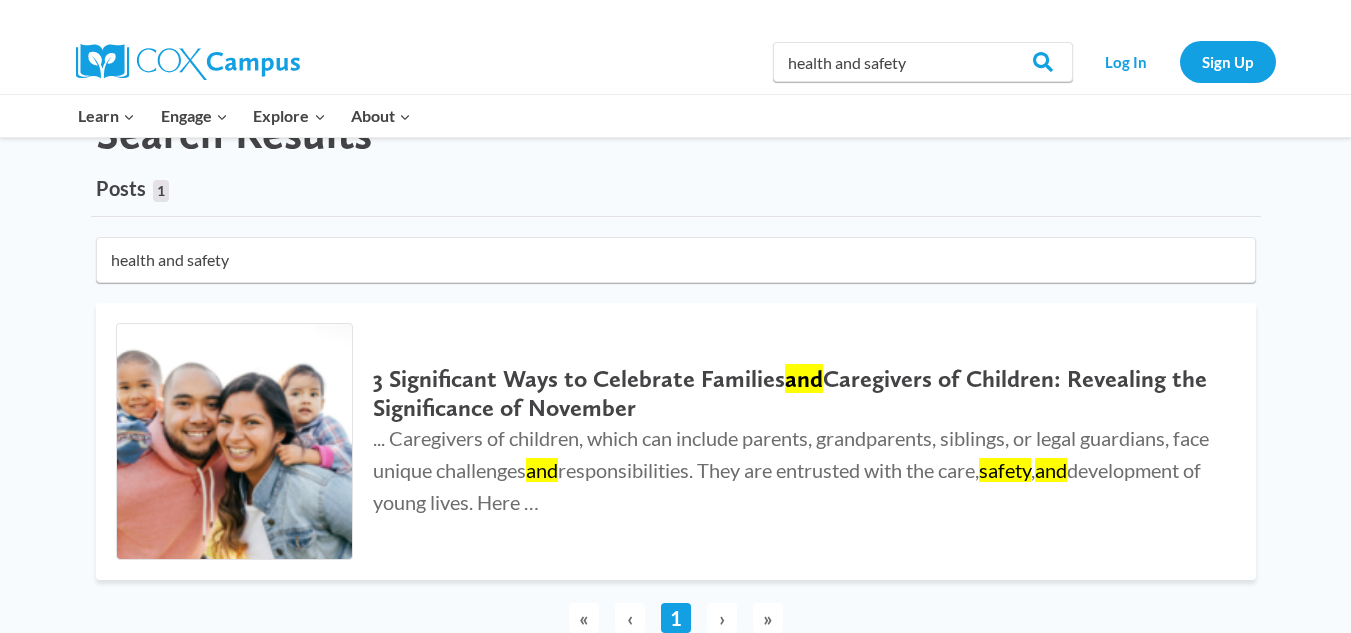 scroll, scrollTop: 0, scrollLeft: 0, axis: both 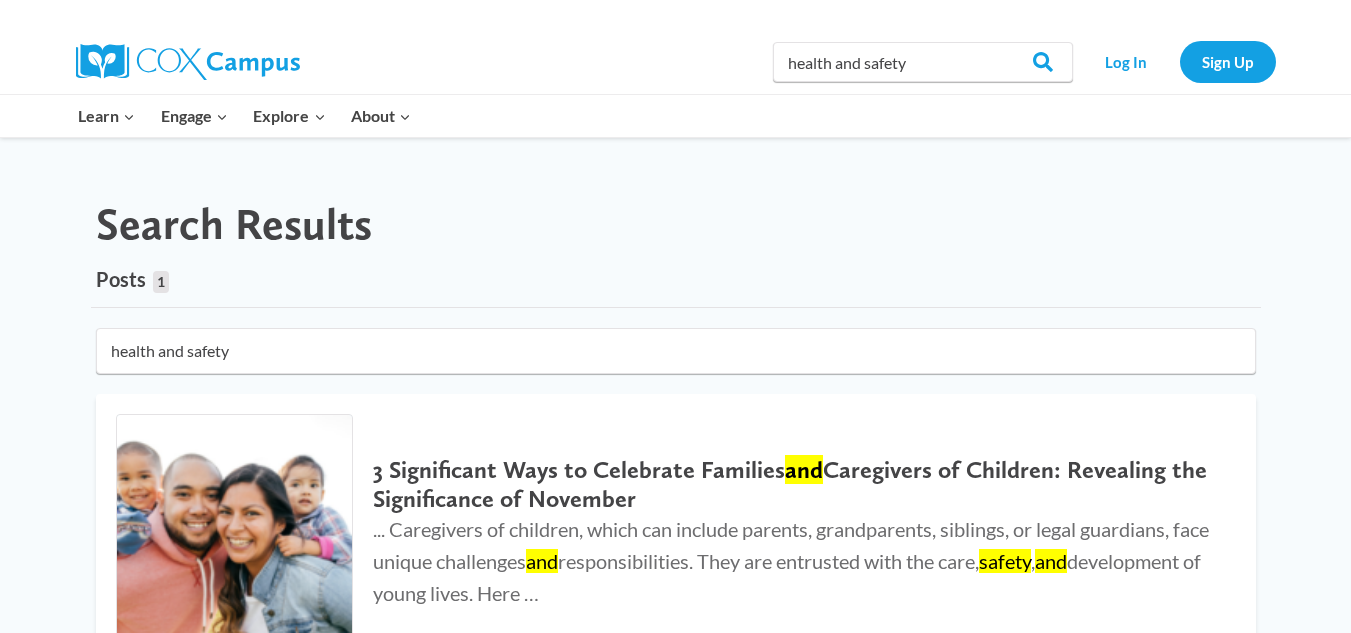 click on "health and safety" at bounding box center (676, 351) 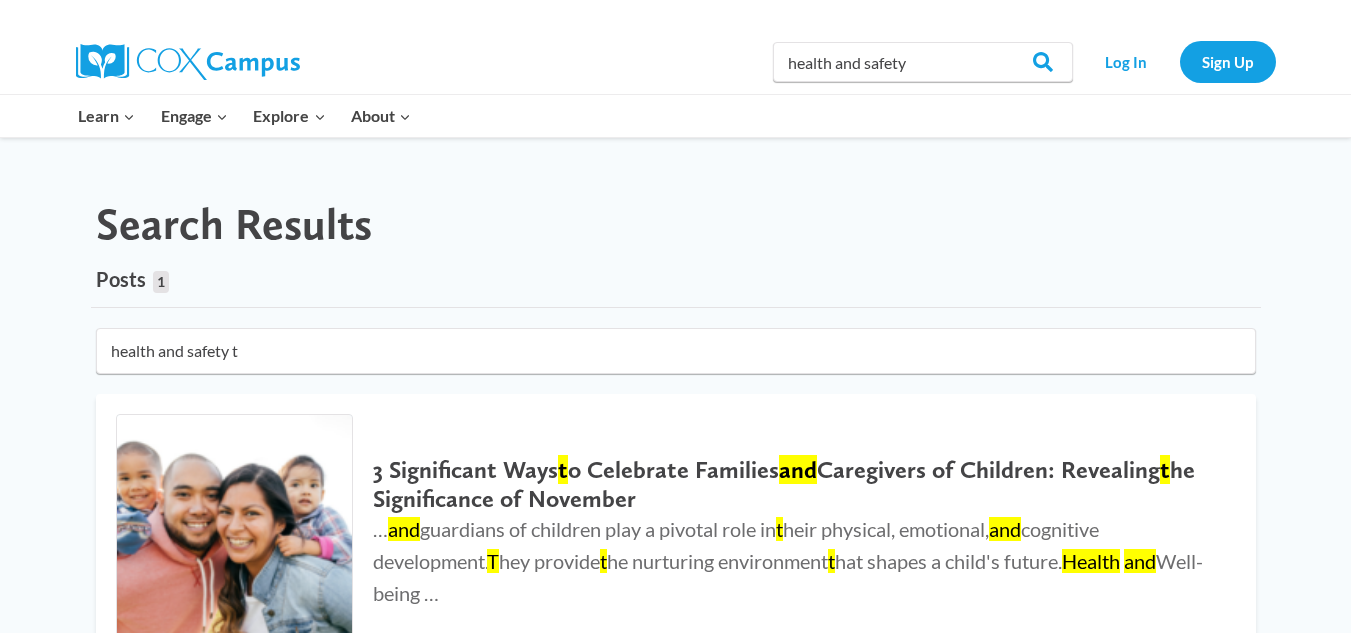 type on "health and safety" 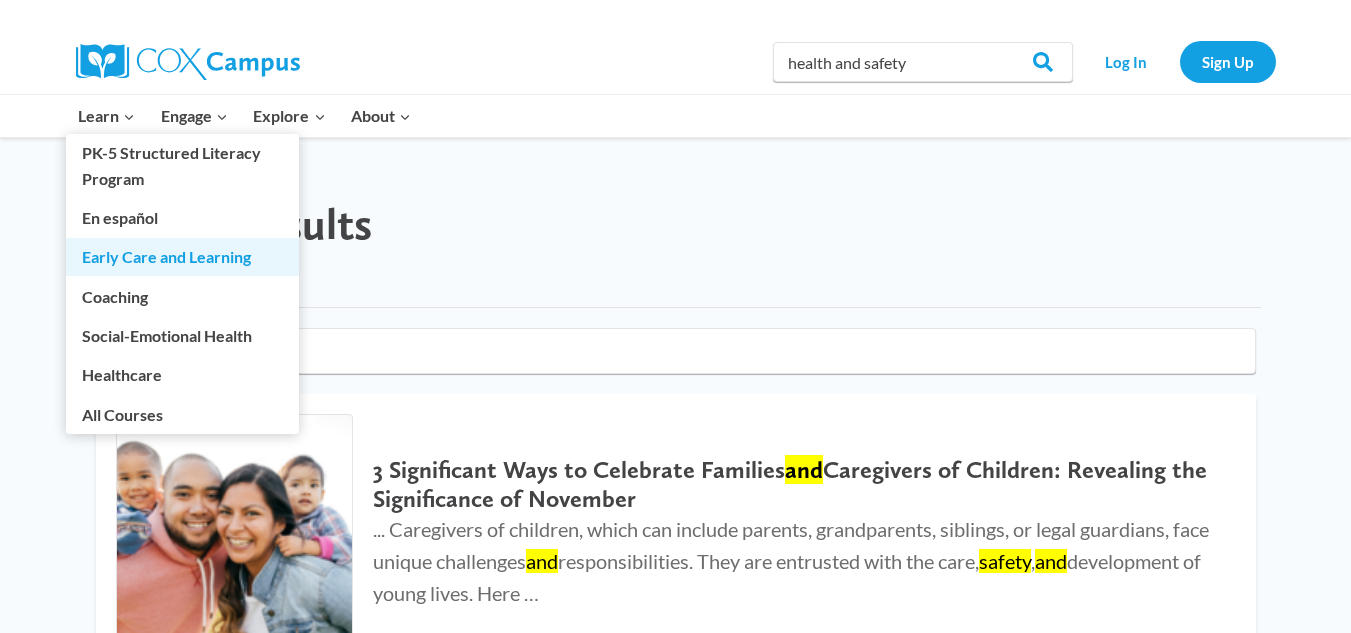 click on "Early Care and Learning" at bounding box center (182, 257) 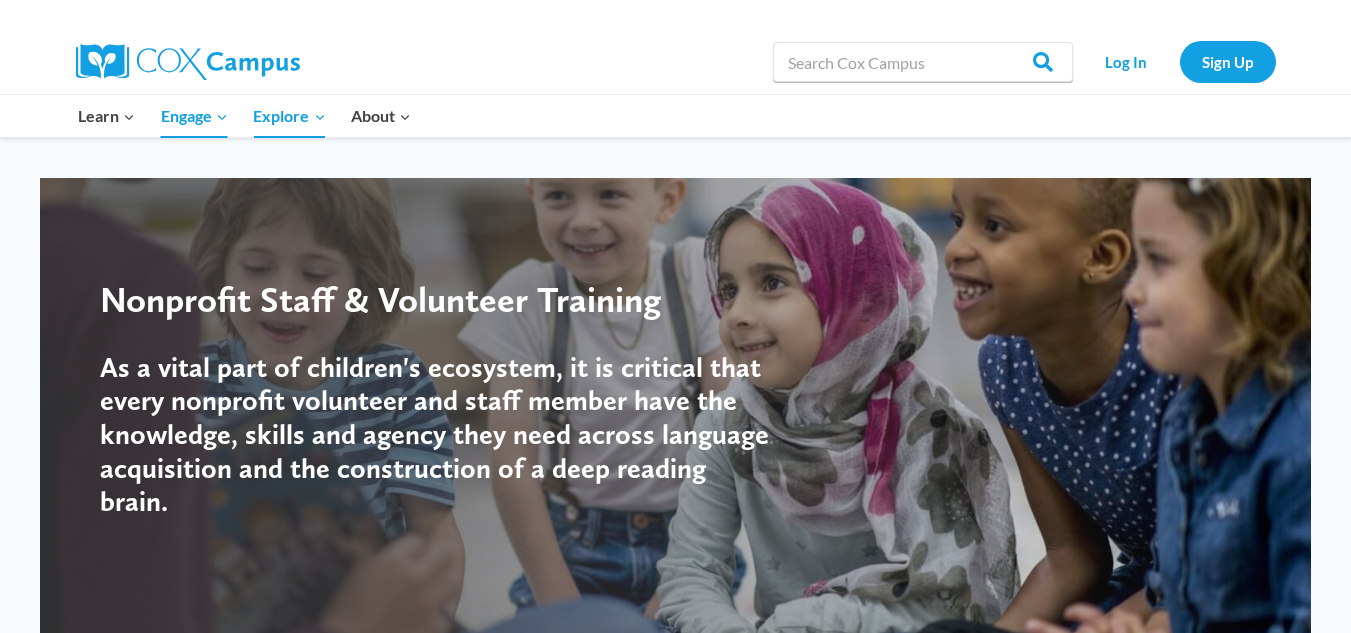 scroll, scrollTop: 0, scrollLeft: 0, axis: both 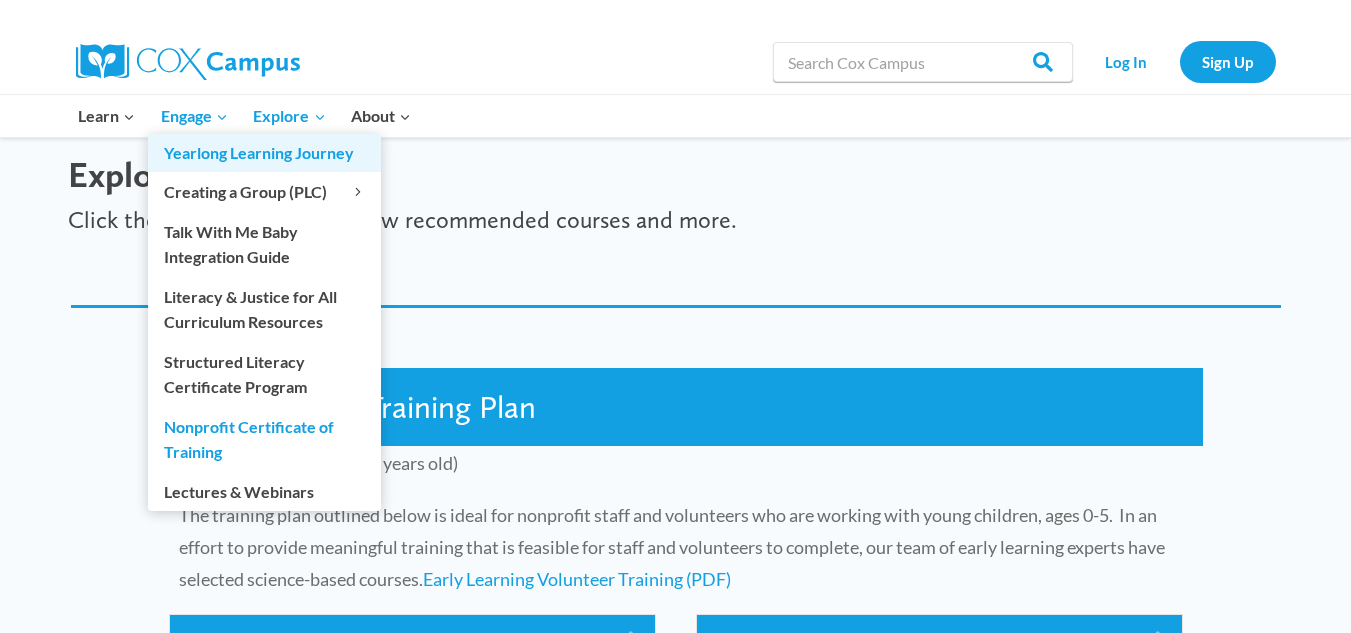 click on "Yearlong Learning Journey" at bounding box center [264, 153] 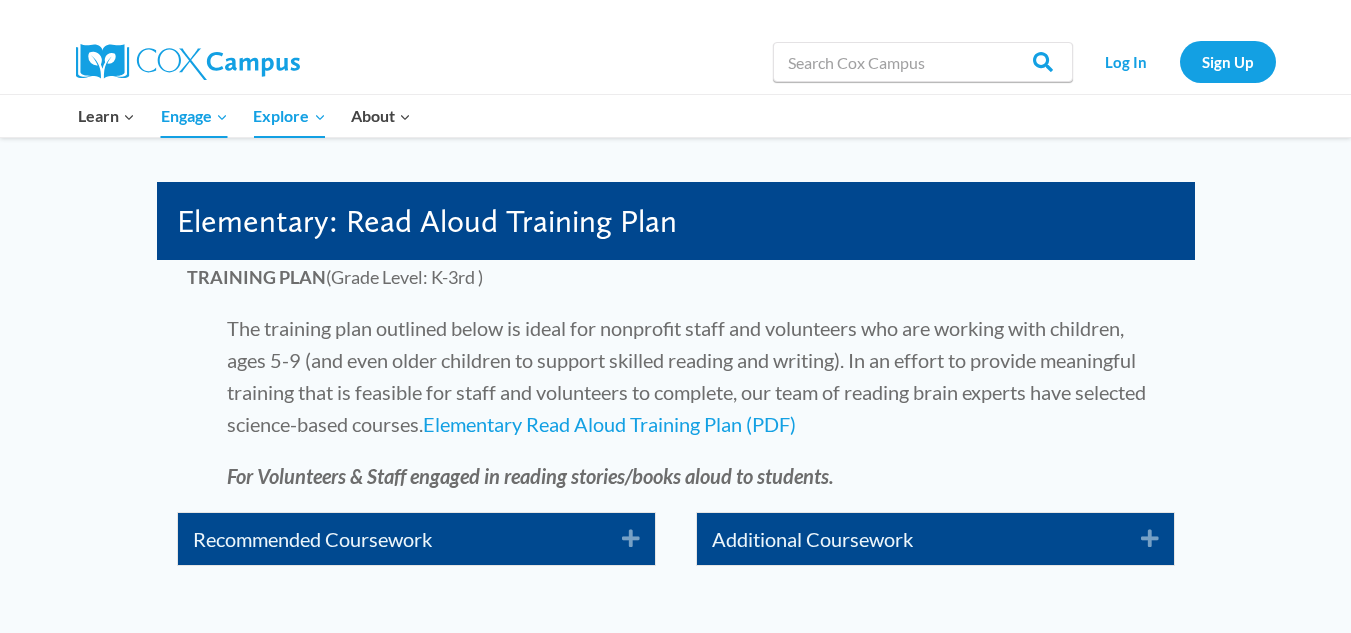 scroll, scrollTop: 3483, scrollLeft: 0, axis: vertical 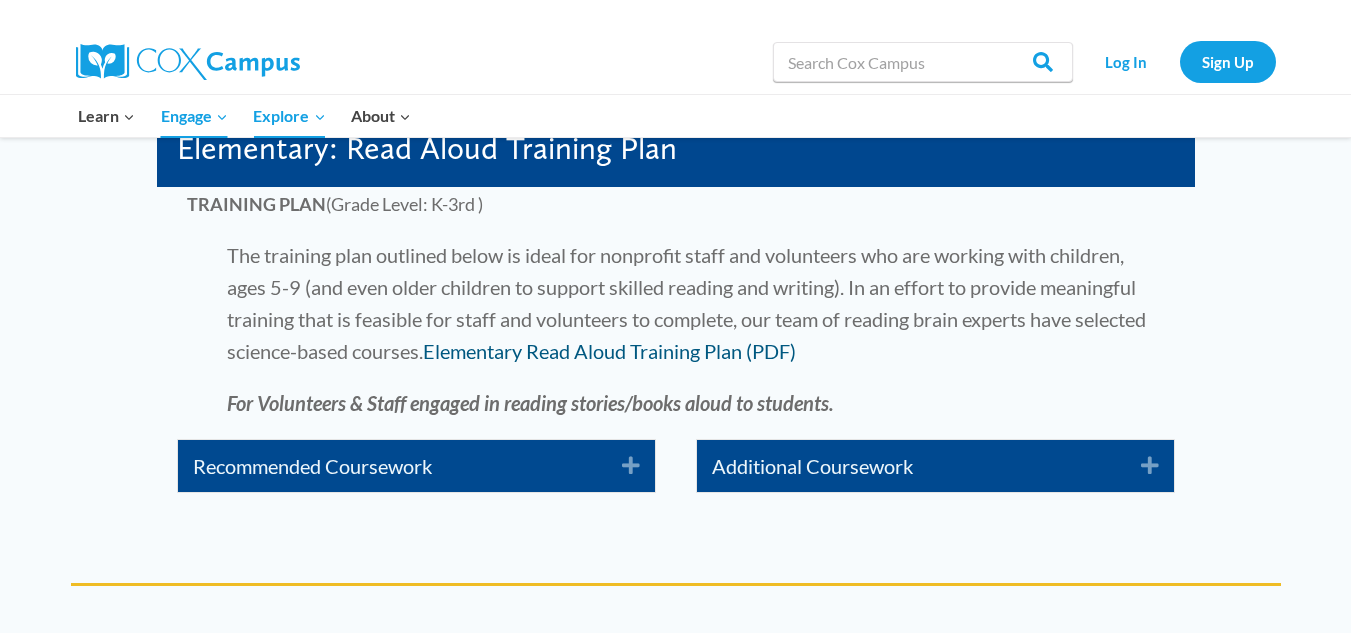 click on "Elementary Read Aloud Training Plan (PDF)" at bounding box center [609, 351] 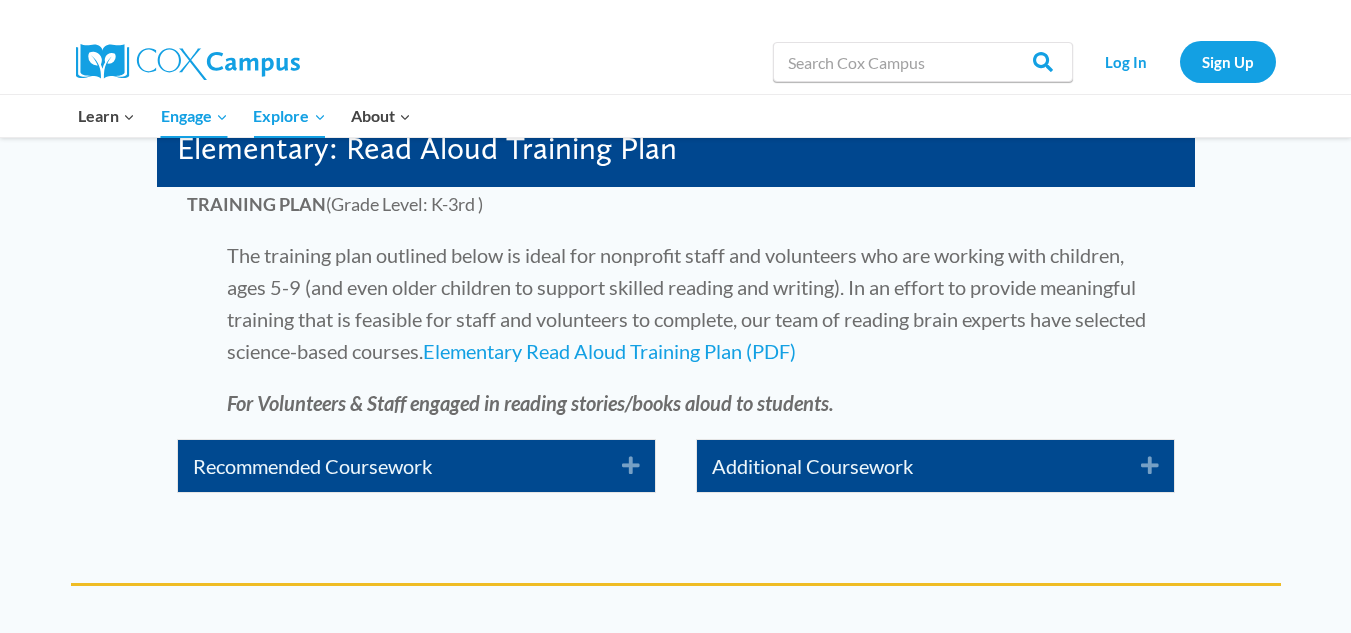 click on "Expand" at bounding box center (1142, 466) 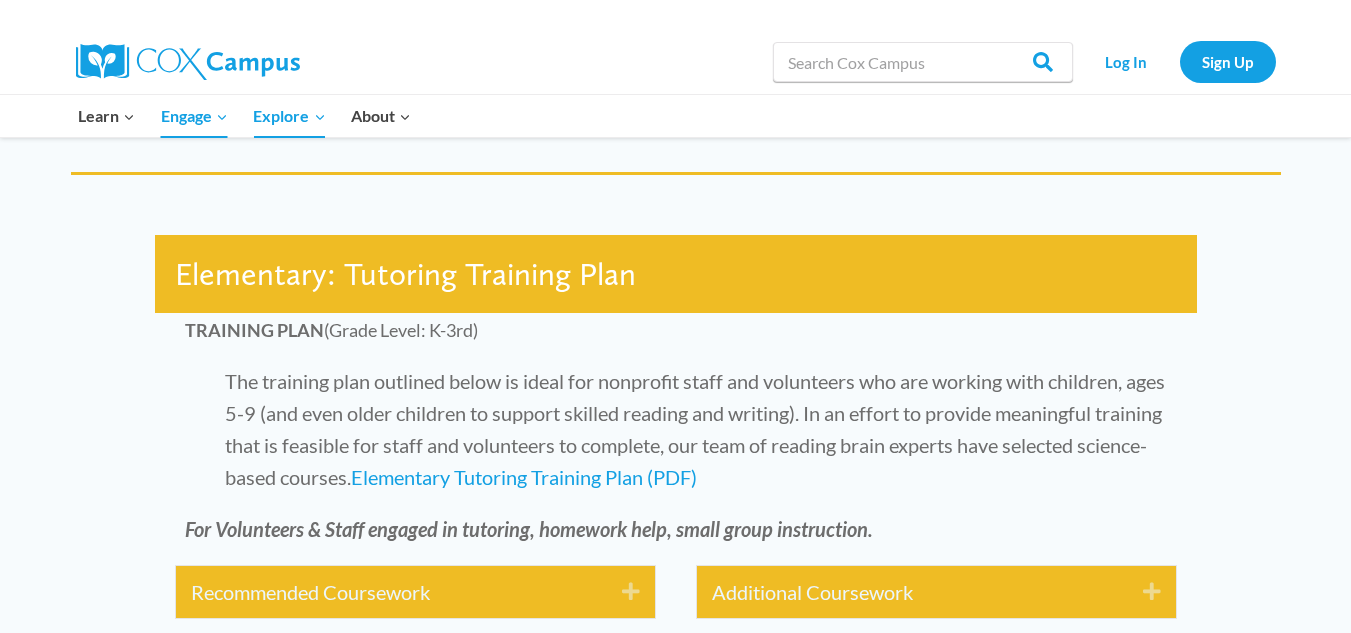 scroll, scrollTop: 4627, scrollLeft: 0, axis: vertical 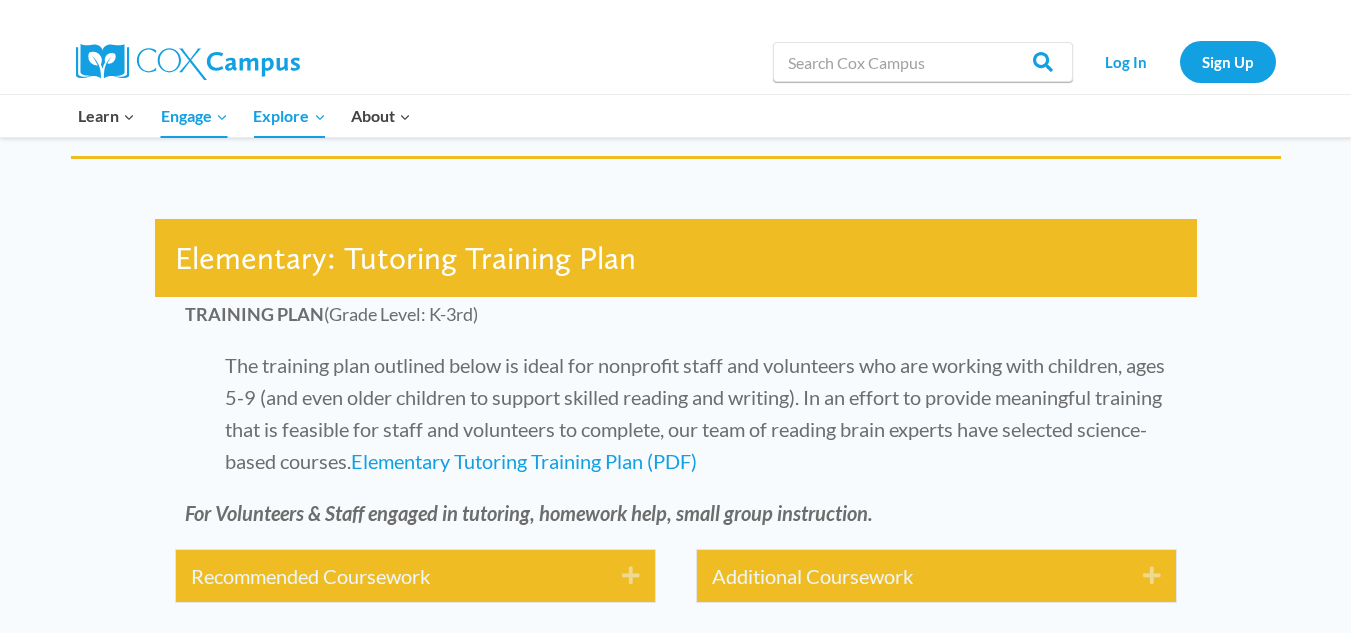 drag, startPoint x: 1364, startPoint y: 352, endPoint x: 1323, endPoint y: 452, distance: 108.078674 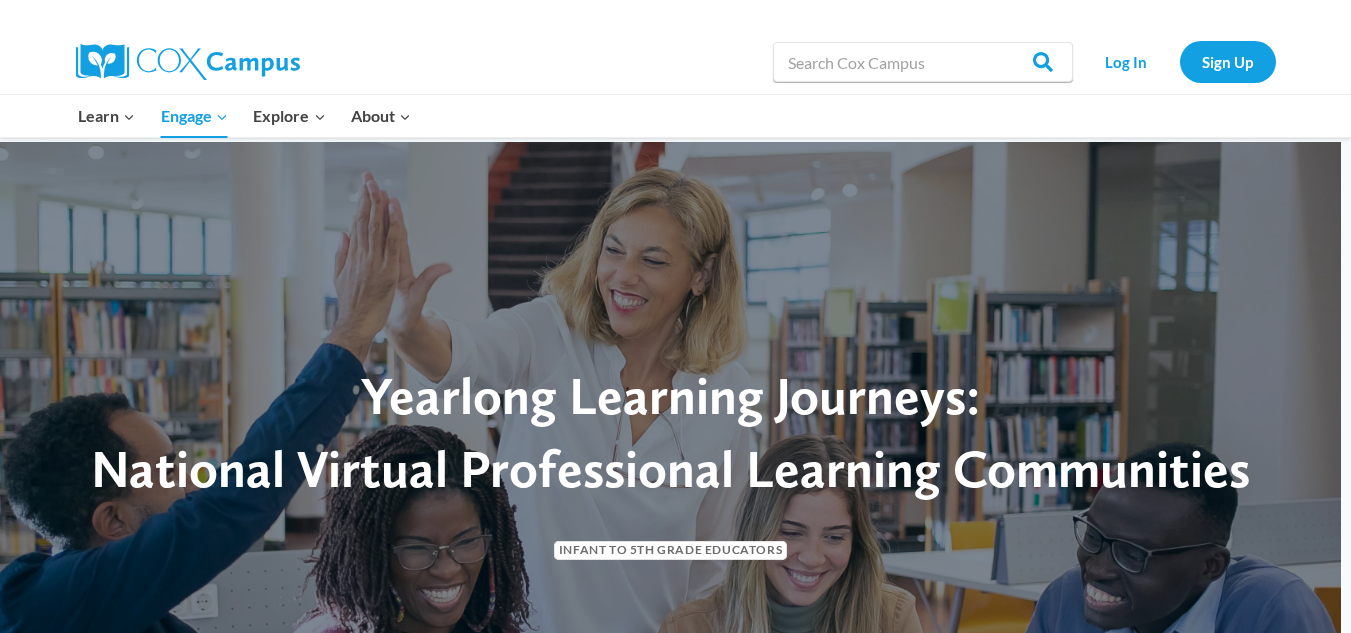 scroll, scrollTop: 0, scrollLeft: 0, axis: both 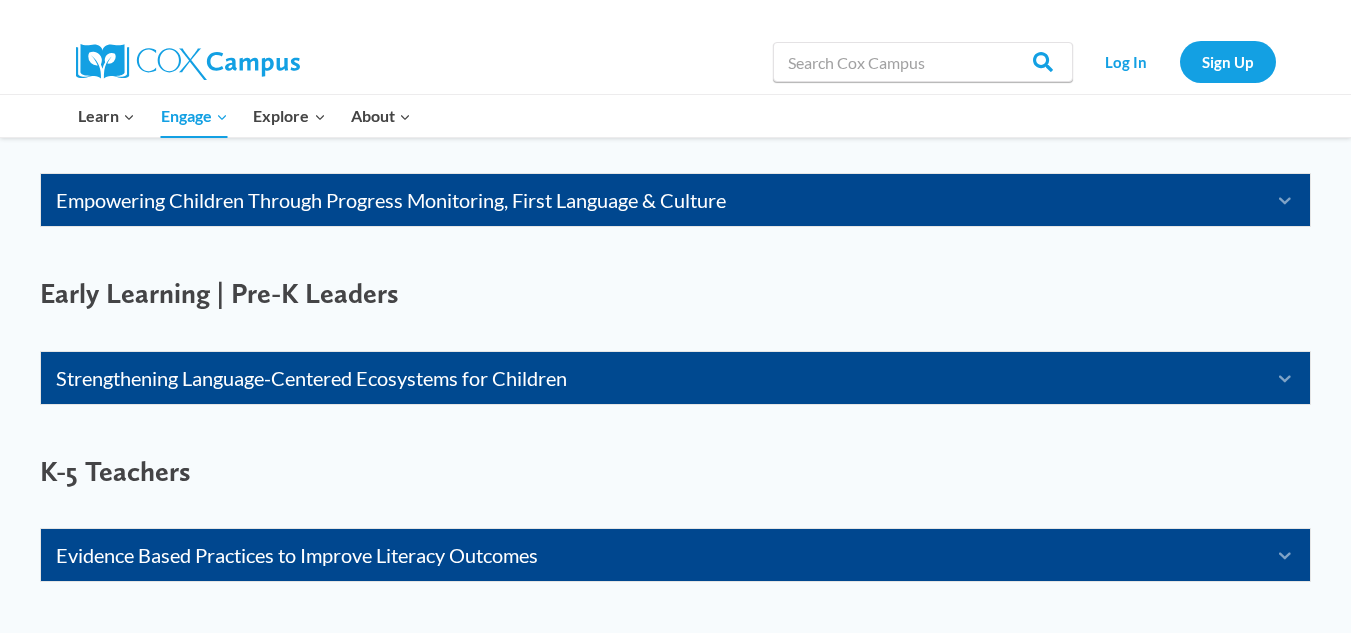 click on "Expand" at bounding box center (1277, 200) 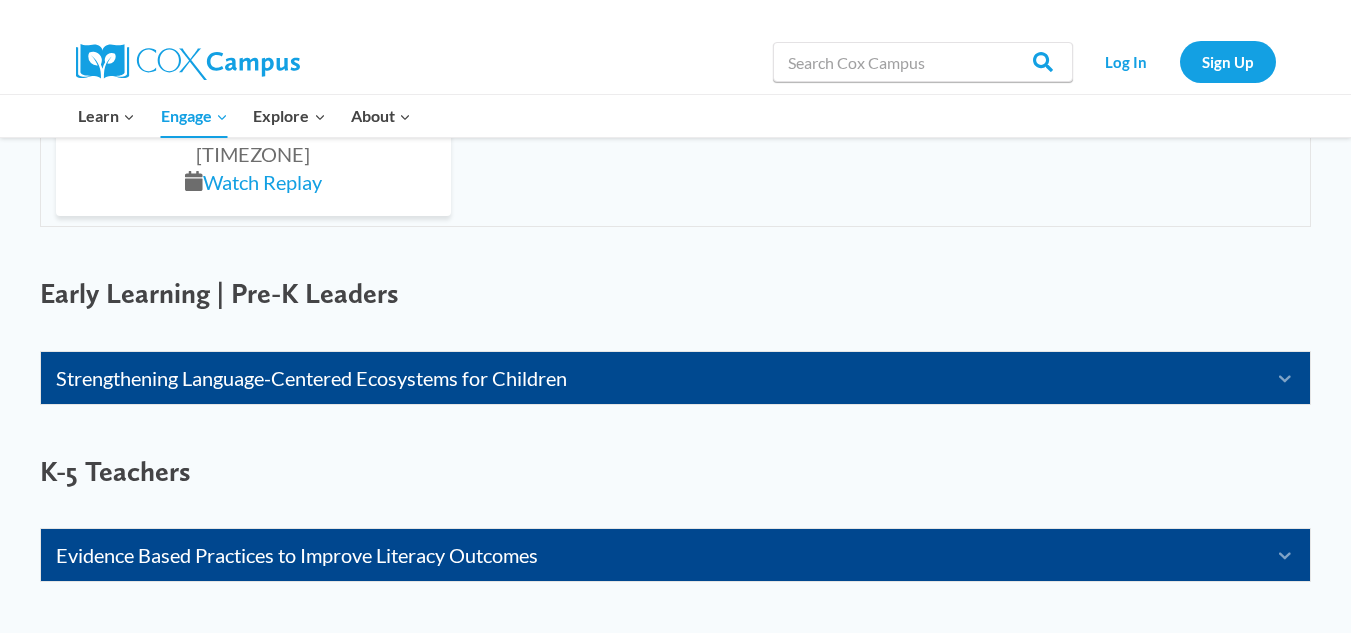 scroll, scrollTop: 1846, scrollLeft: 0, axis: vertical 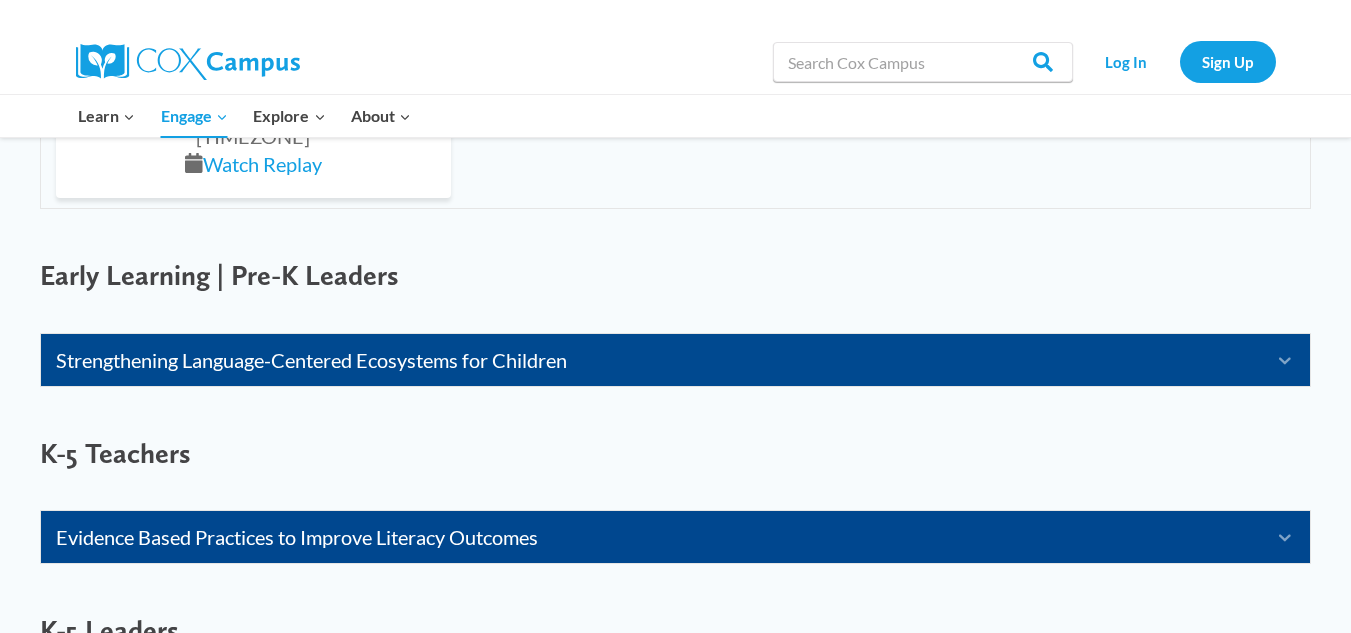 click on "Strengthening Language-Centered Ecosystems for Children" at bounding box center (650, 360) 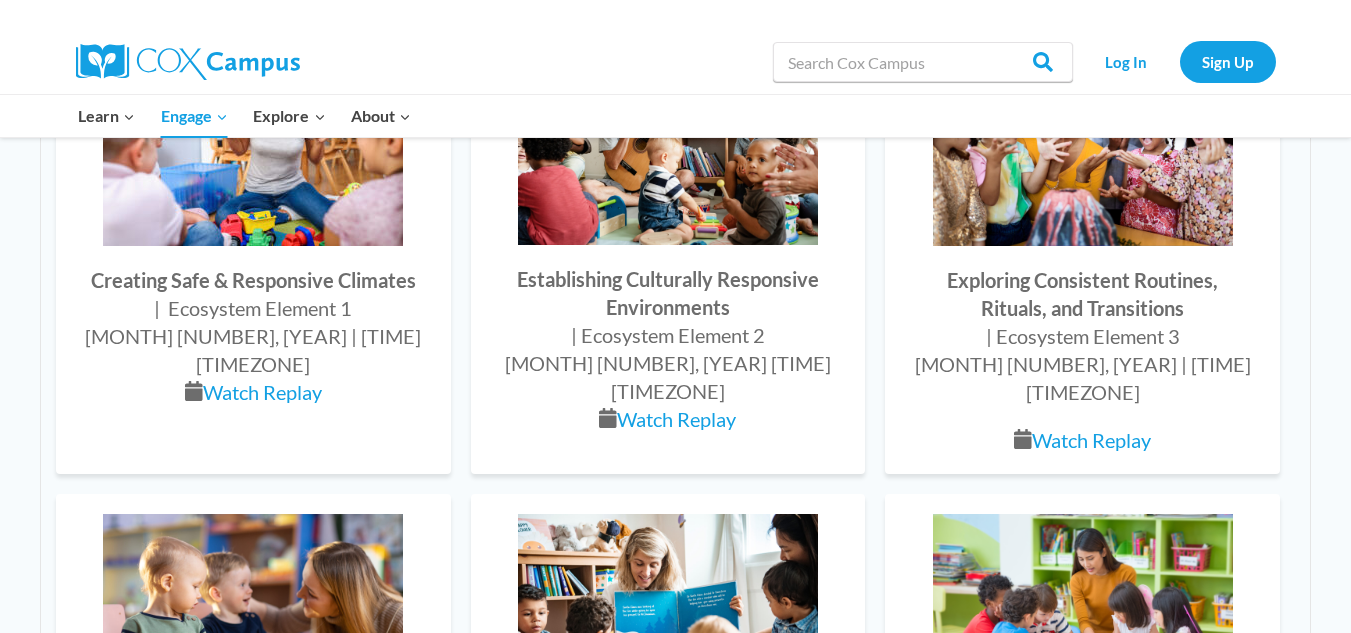 scroll, scrollTop: 2217, scrollLeft: 0, axis: vertical 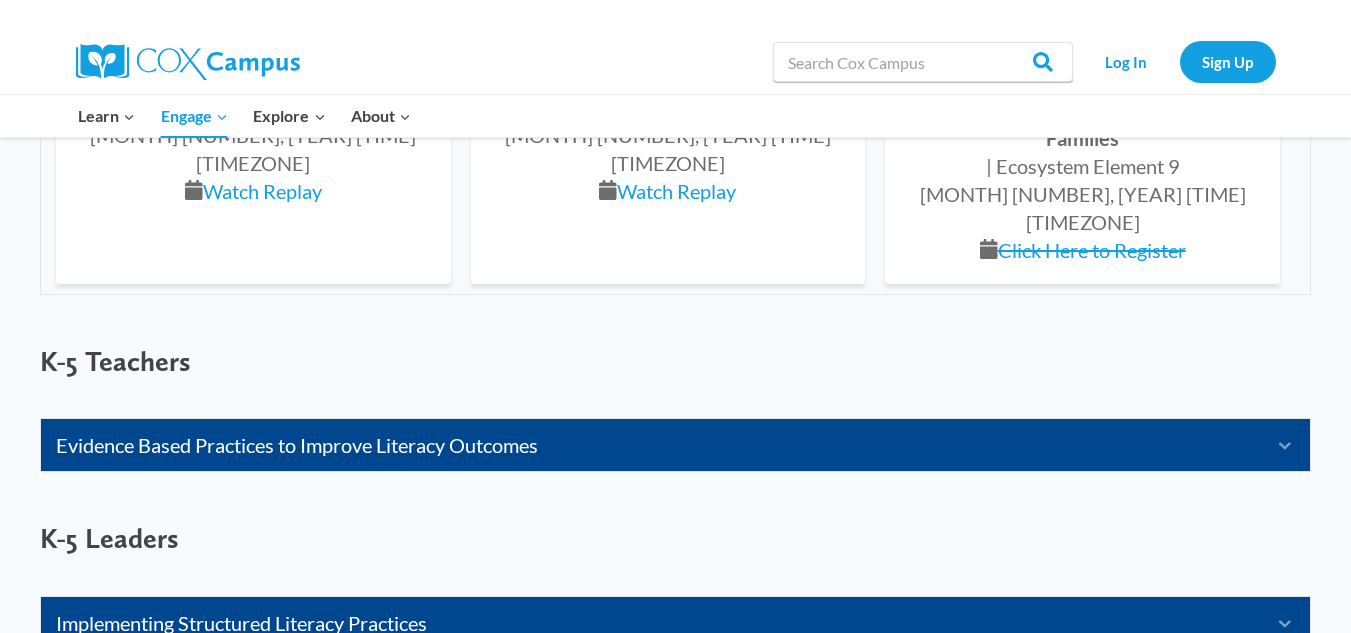 click on "Expand" at bounding box center [1277, 445] 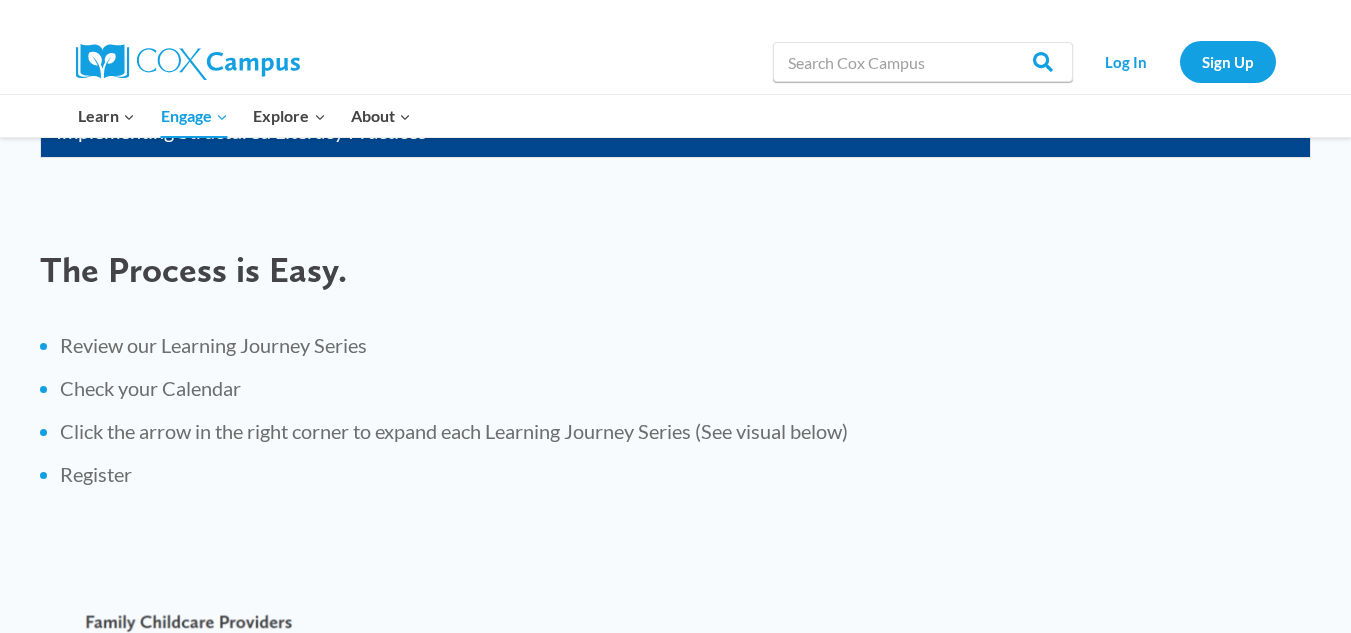 scroll, scrollTop: 4893, scrollLeft: 0, axis: vertical 